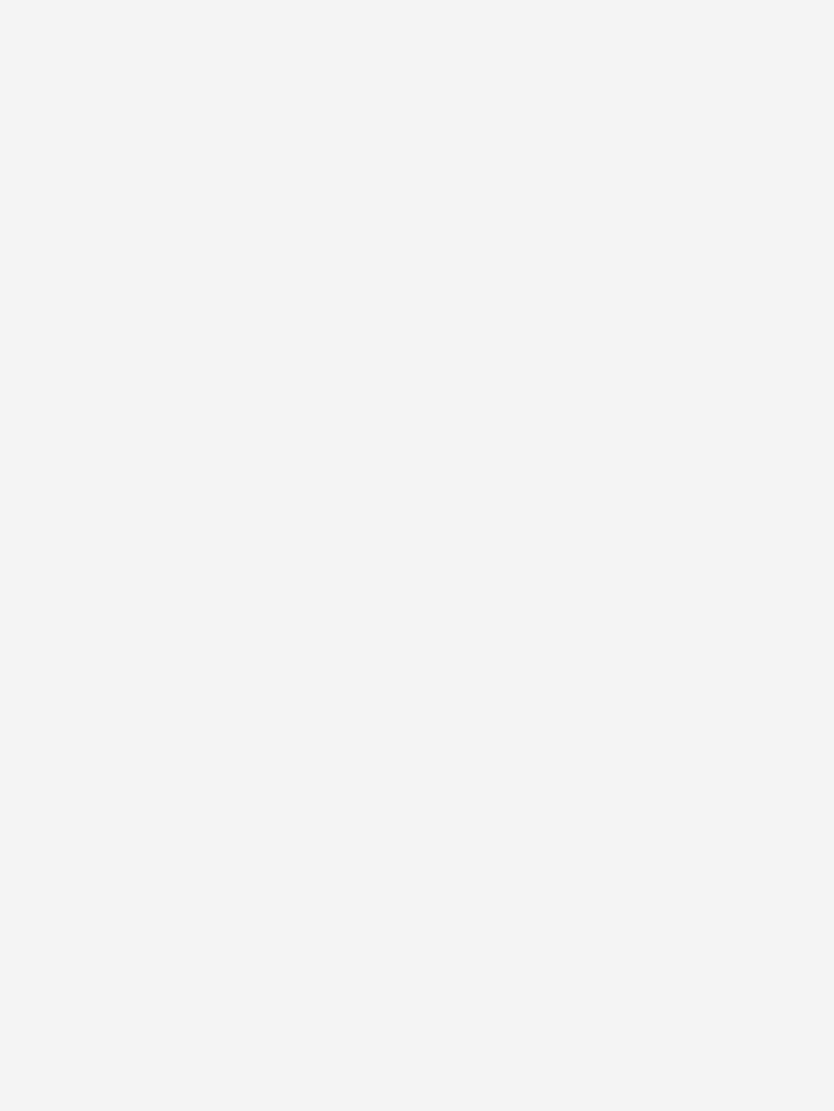 scroll, scrollTop: 0, scrollLeft: 0, axis: both 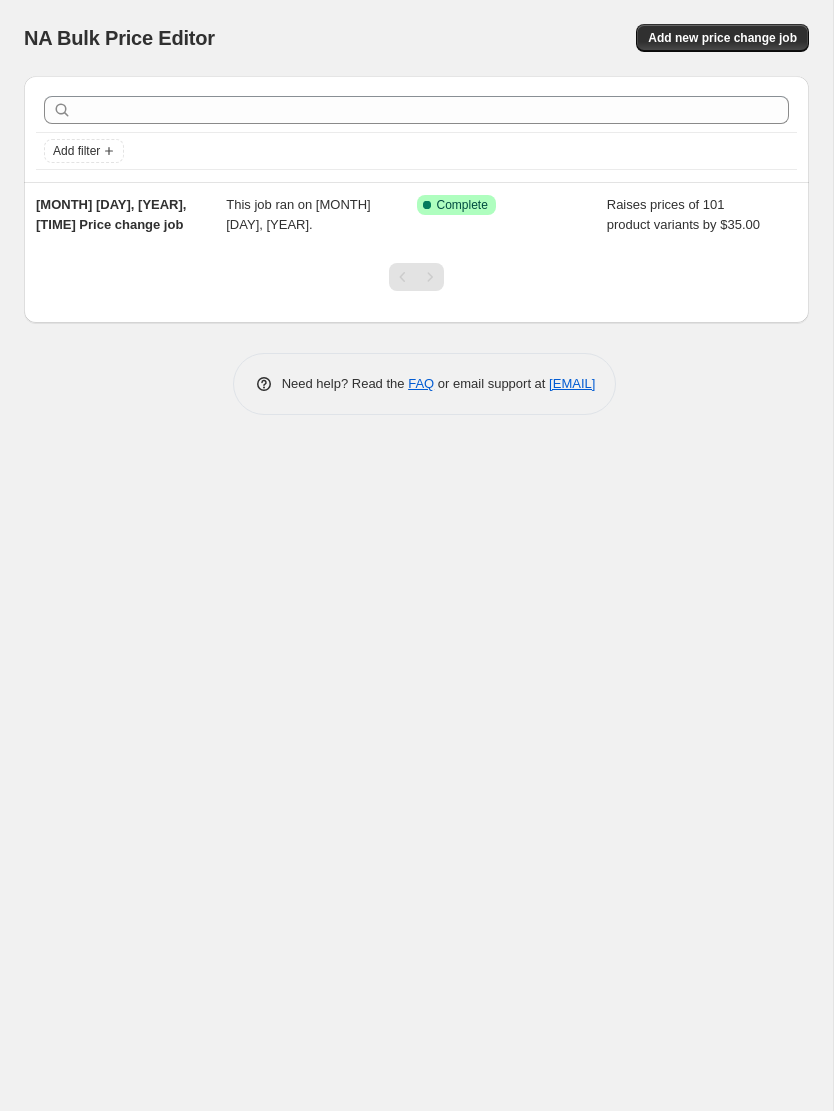 click on "Add new price change job" at bounding box center (722, 38) 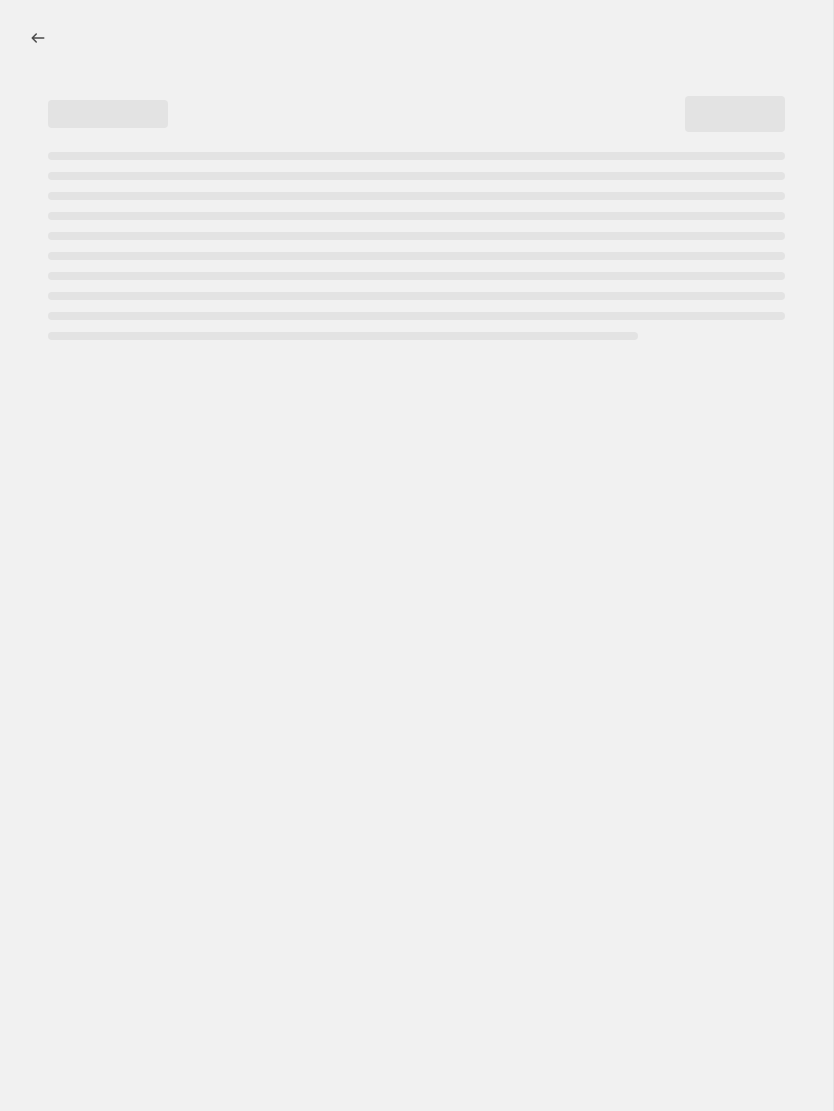 select on "percentage" 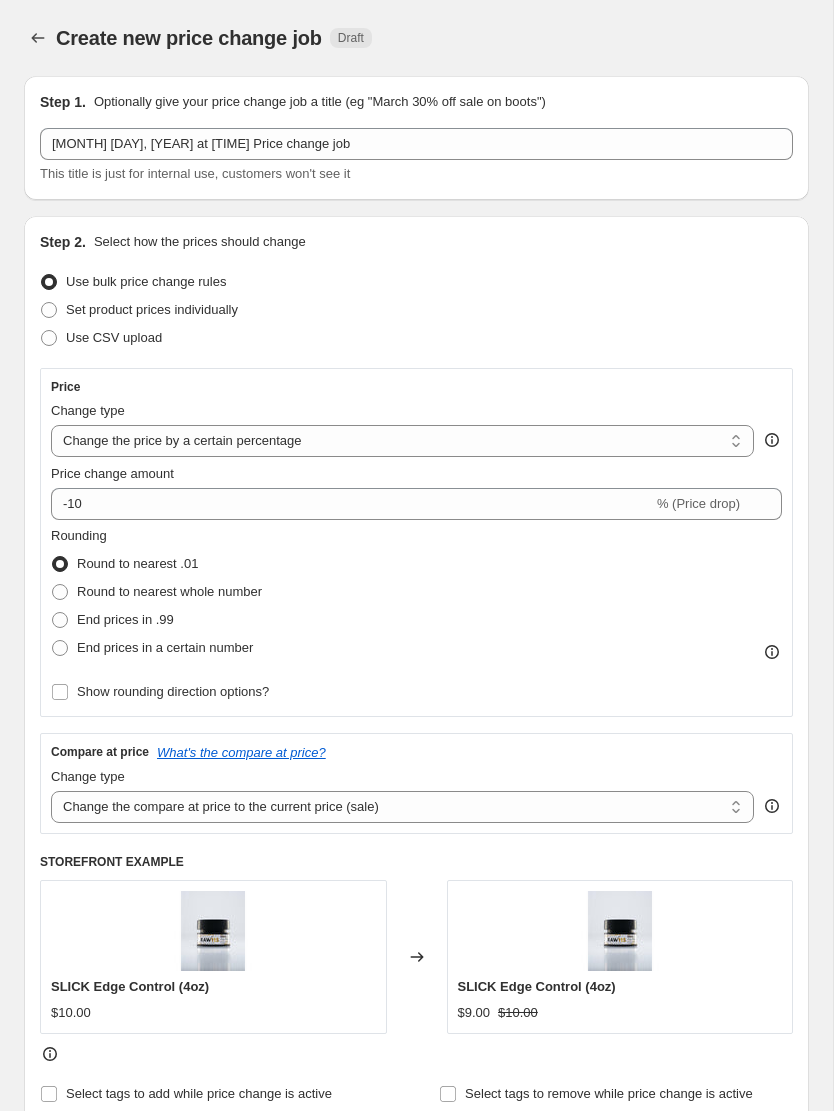 click at bounding box center (38, 38) 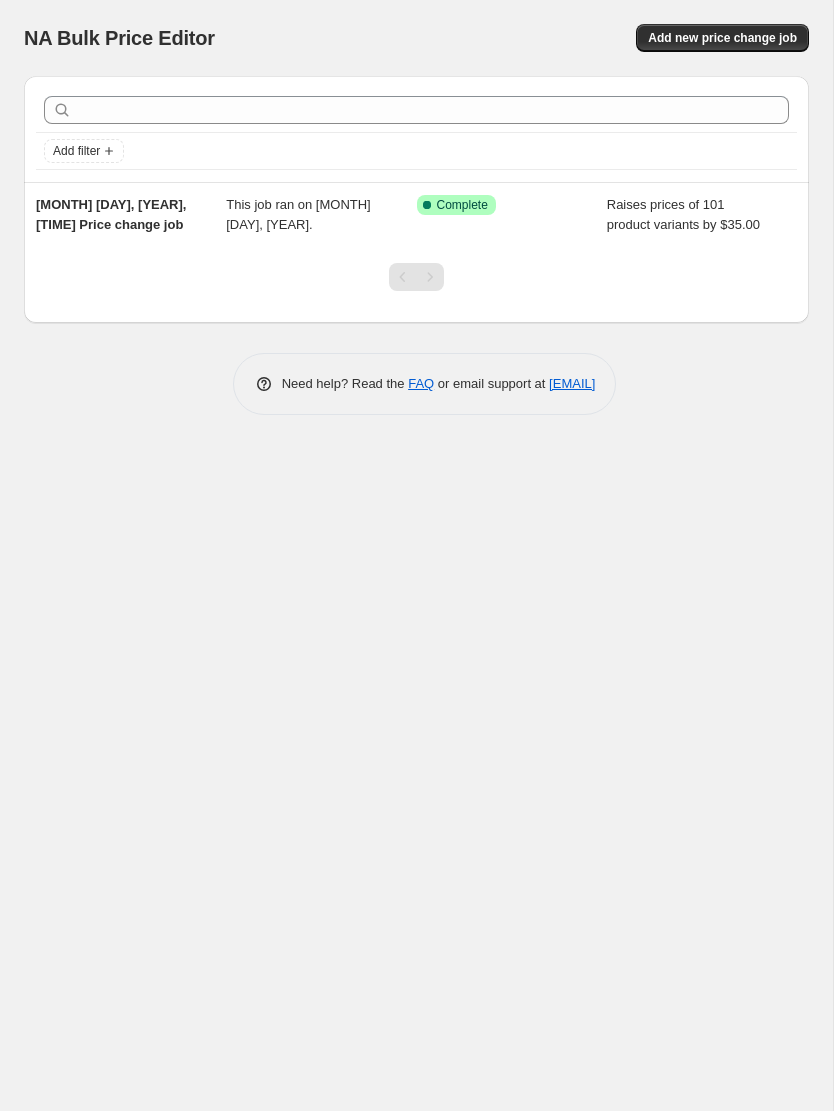 click on "Add new price change job" at bounding box center (722, 38) 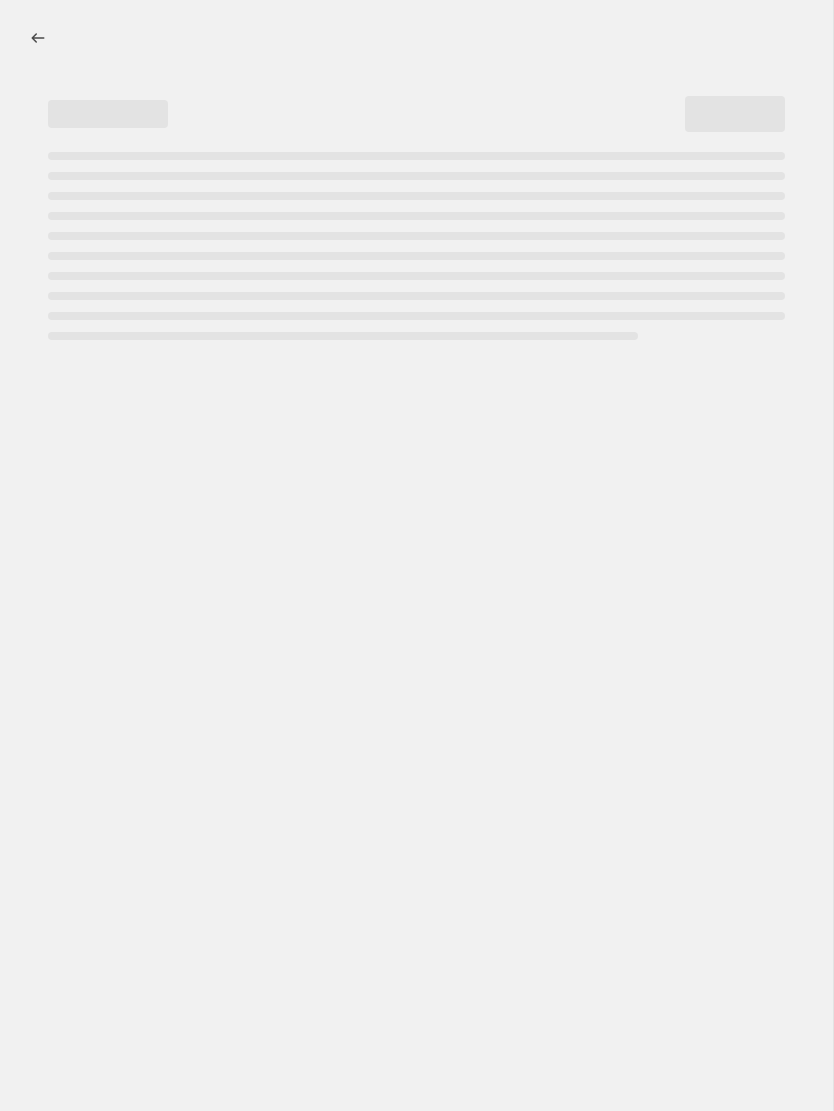 select on "percentage" 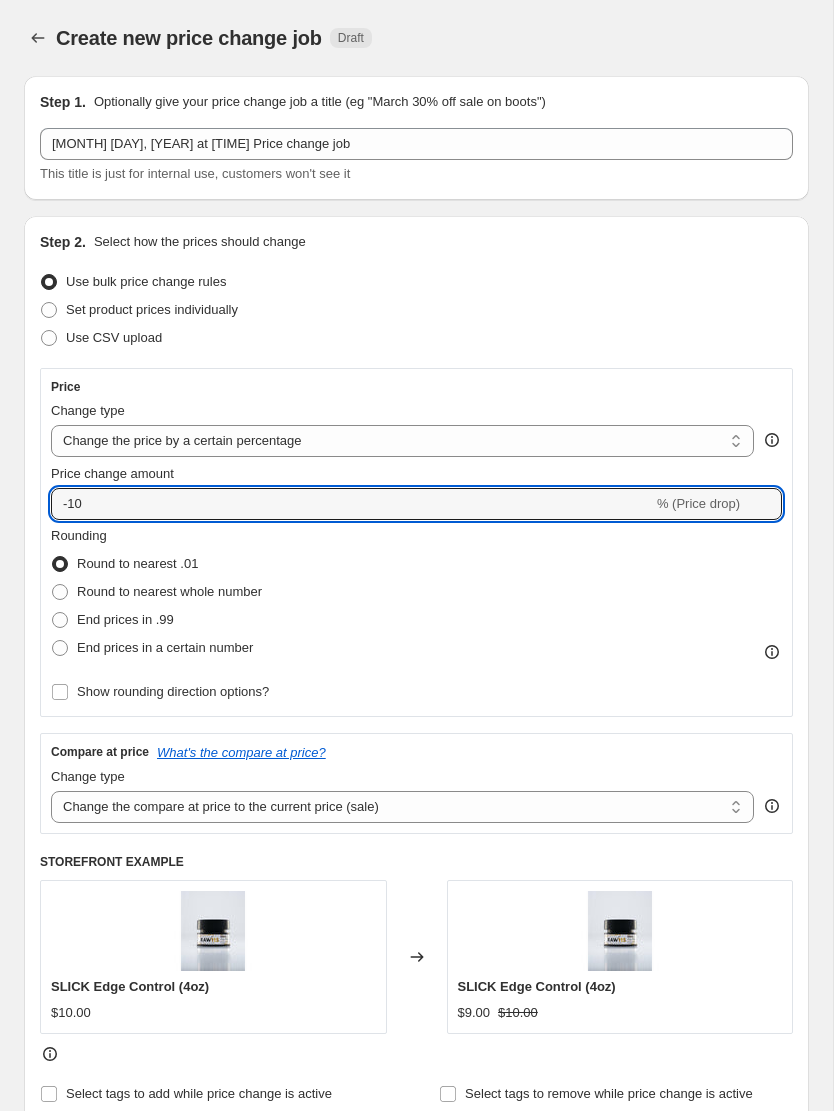click on "-10" at bounding box center (352, 504) 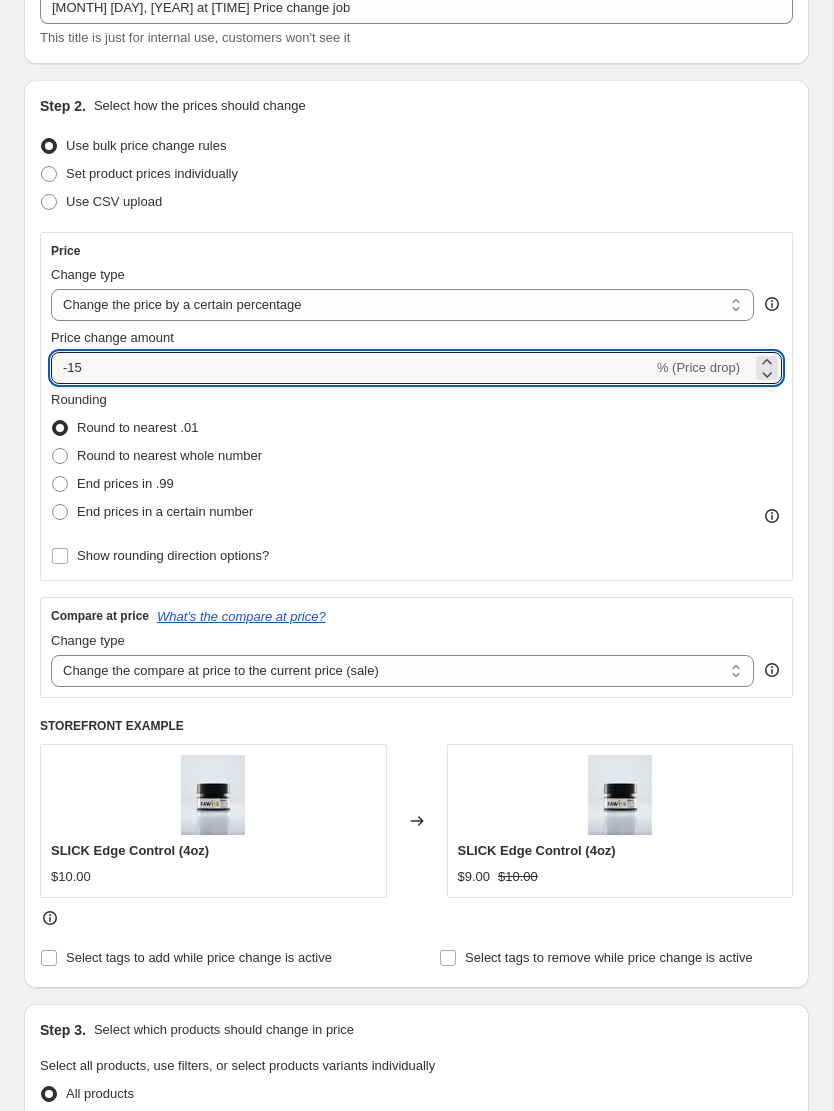 scroll, scrollTop: 137, scrollLeft: 0, axis: vertical 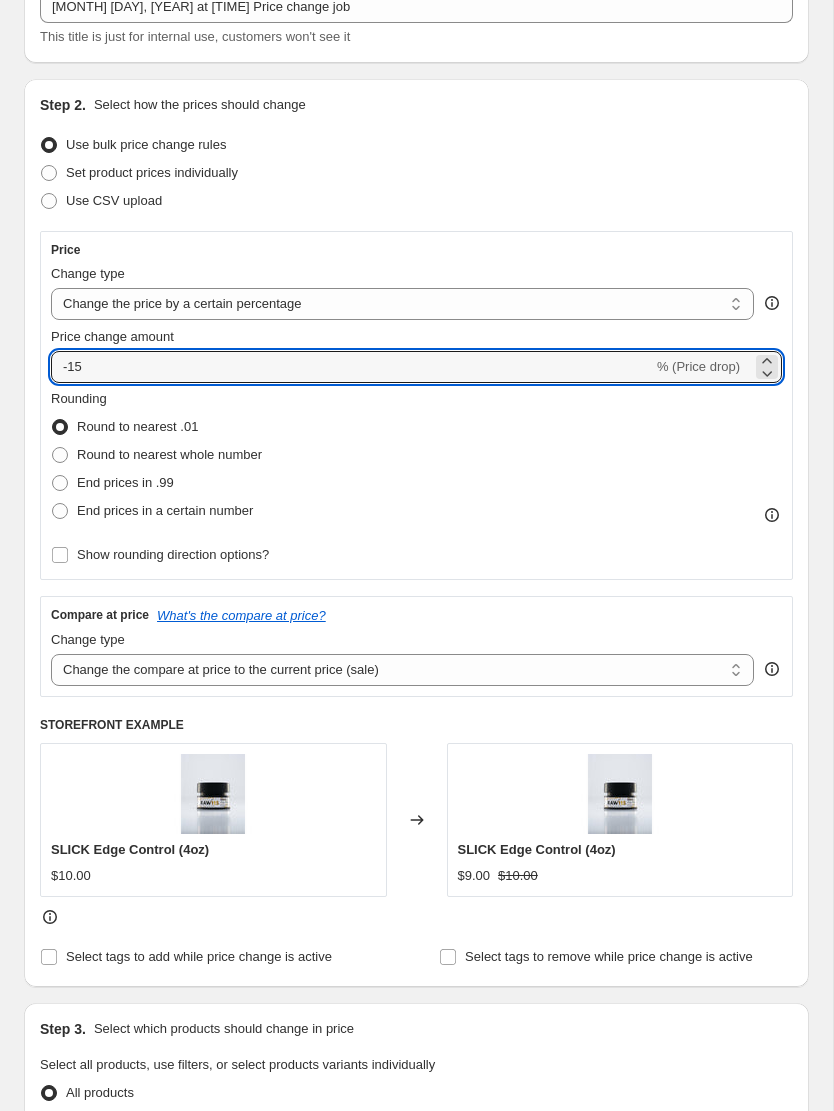 type on "-15" 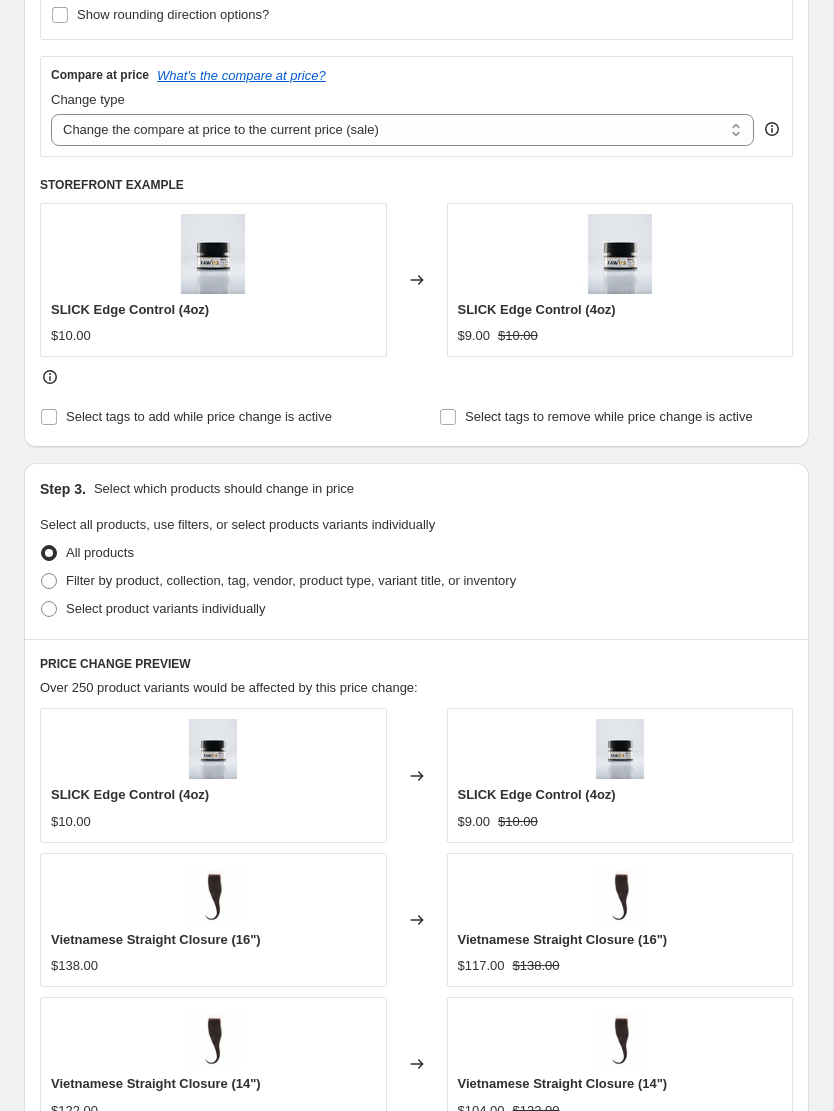 scroll, scrollTop: 678, scrollLeft: 0, axis: vertical 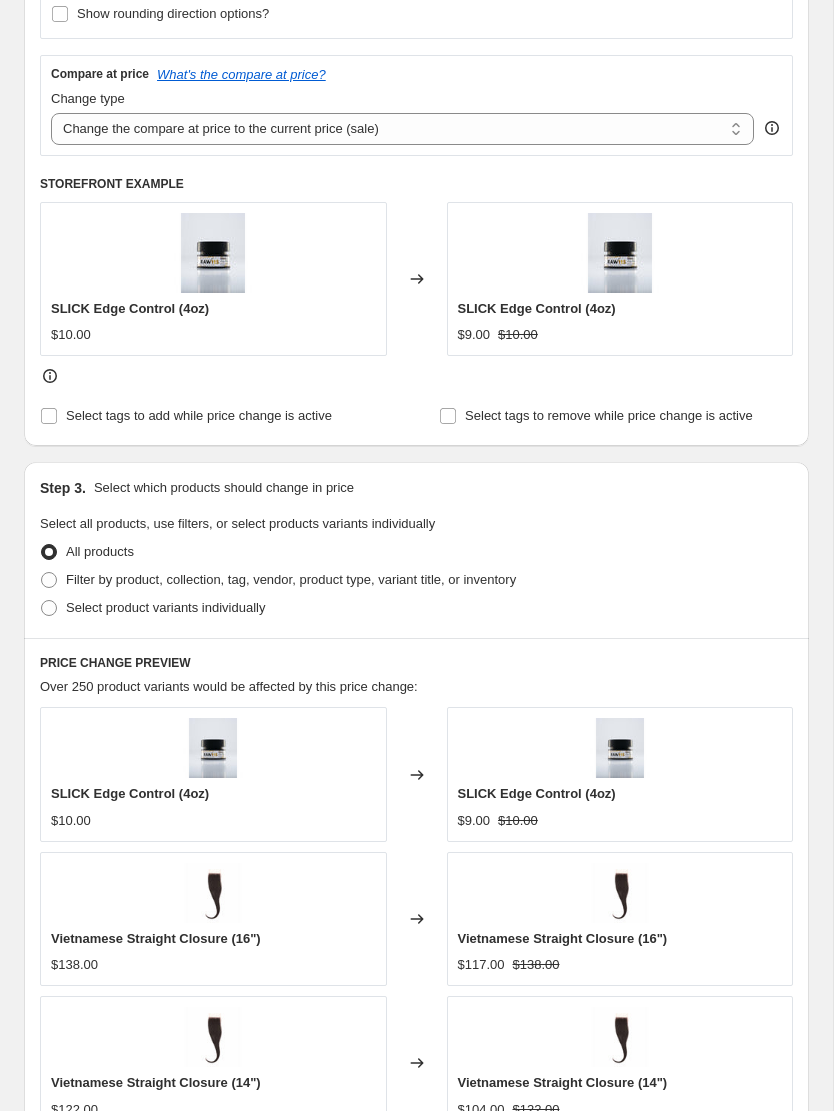 click on "Filter by product, collection, tag, vendor, product type, variant title, or inventory" at bounding box center [291, 579] 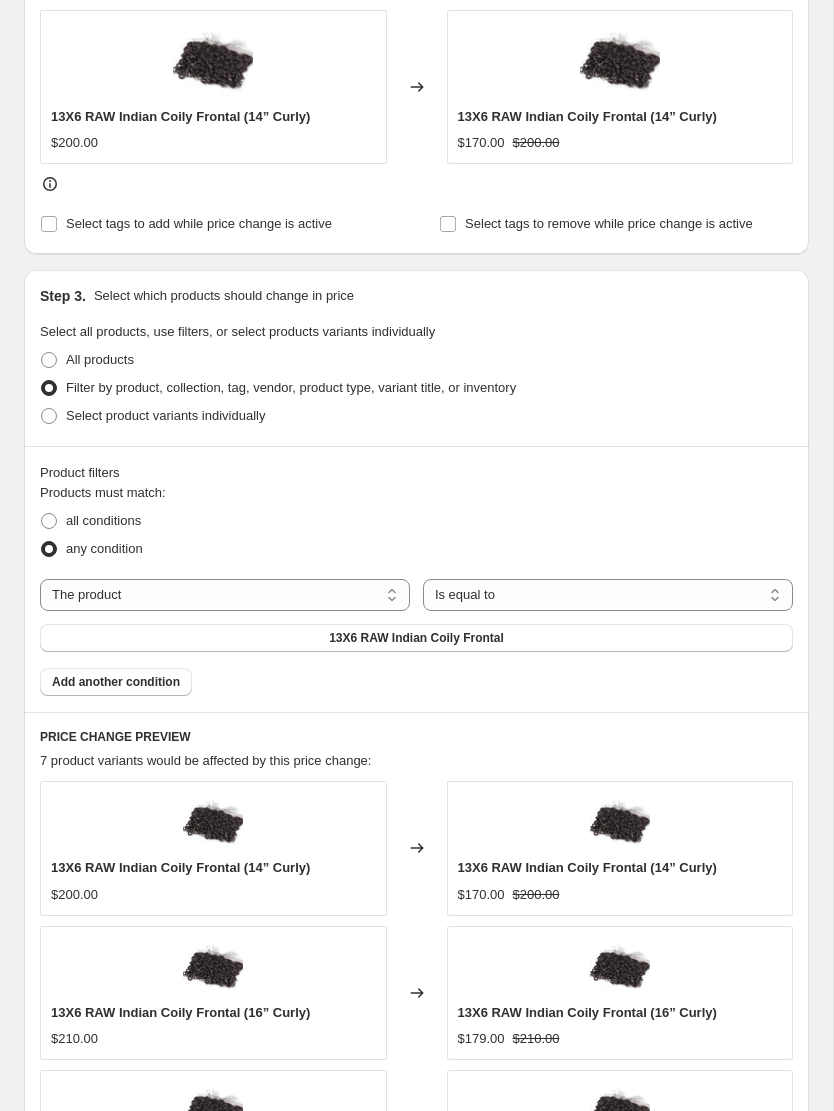 scroll, scrollTop: 868, scrollLeft: 0, axis: vertical 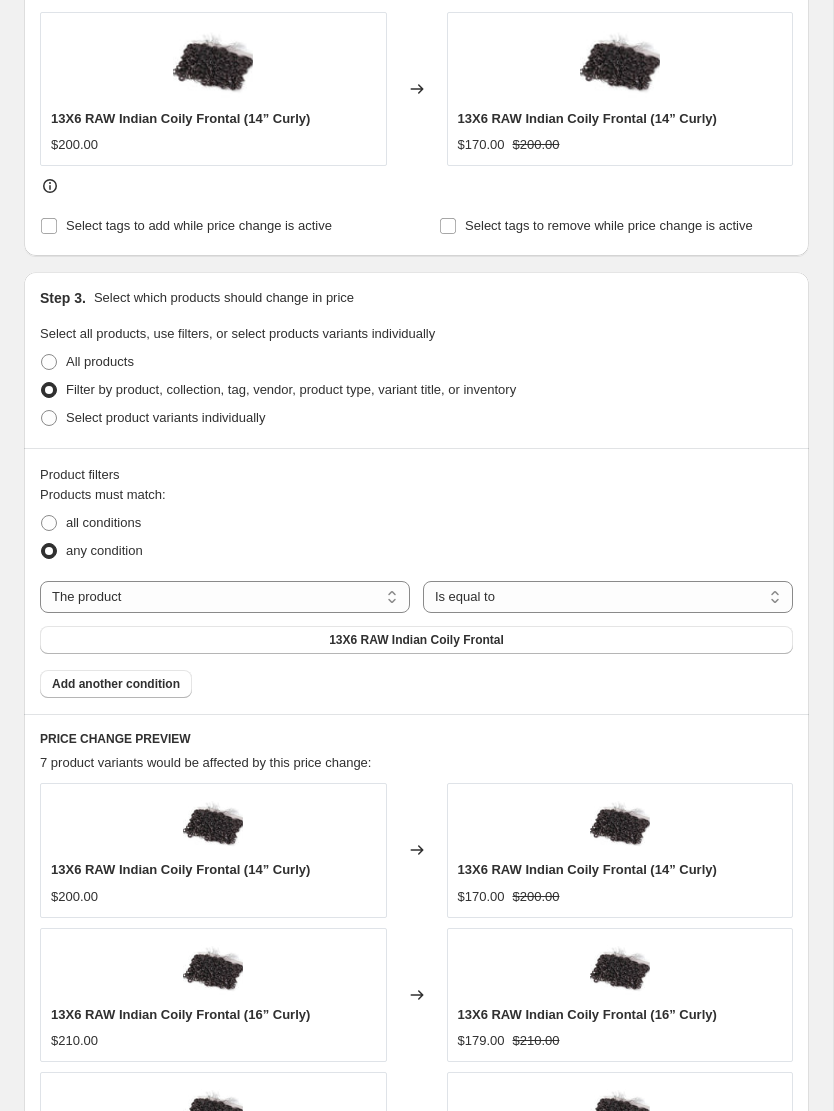 click on "All products" at bounding box center [416, 362] 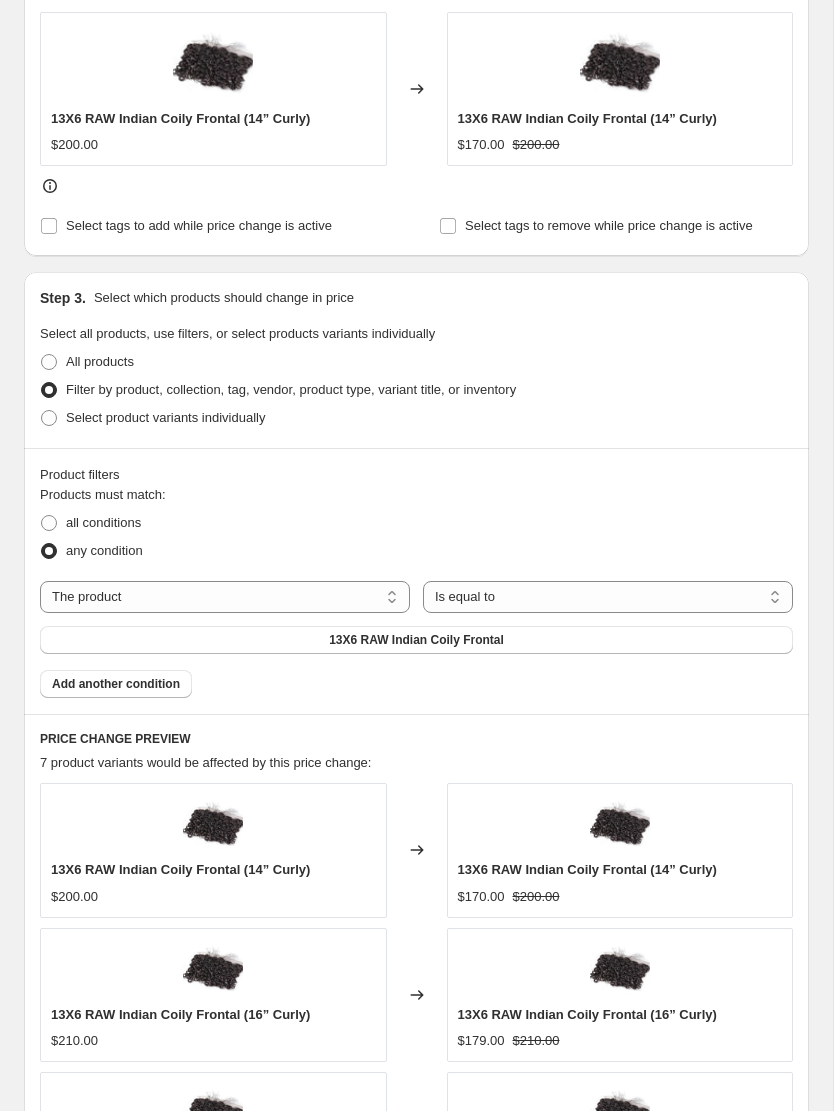 click on "All products" at bounding box center (87, 362) 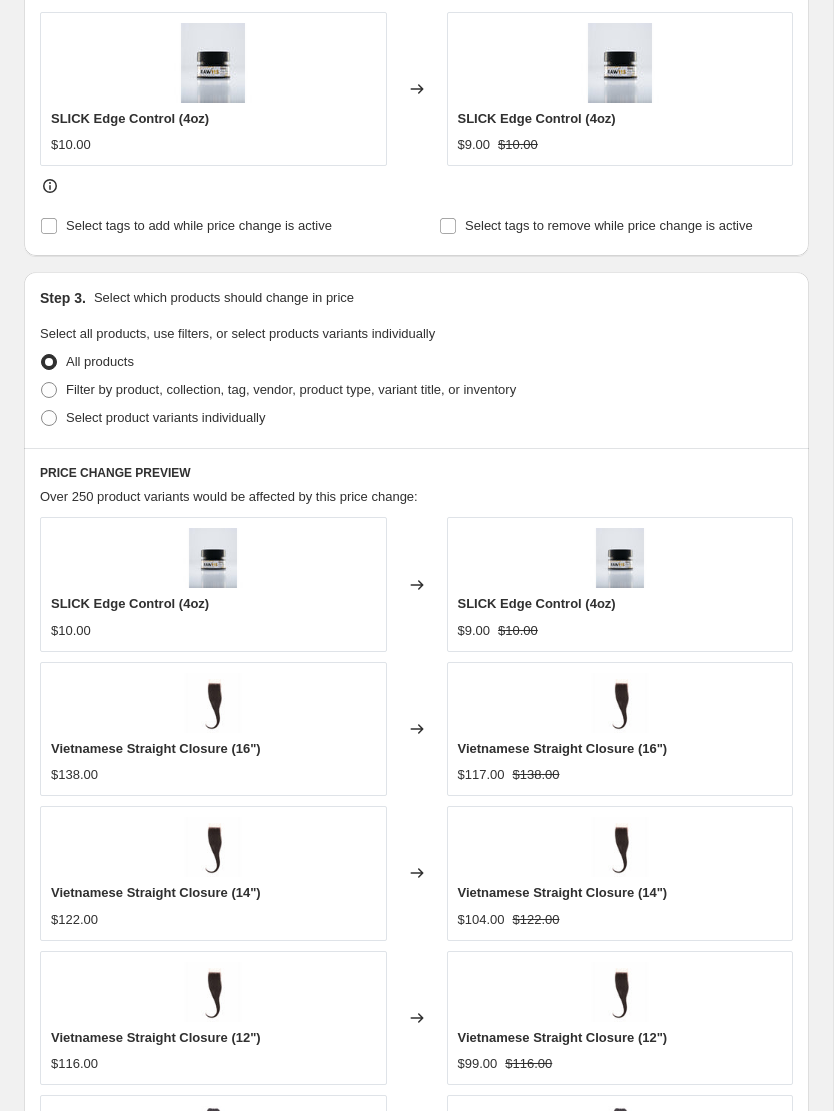 click on "Select product variants individually" at bounding box center (165, 417) 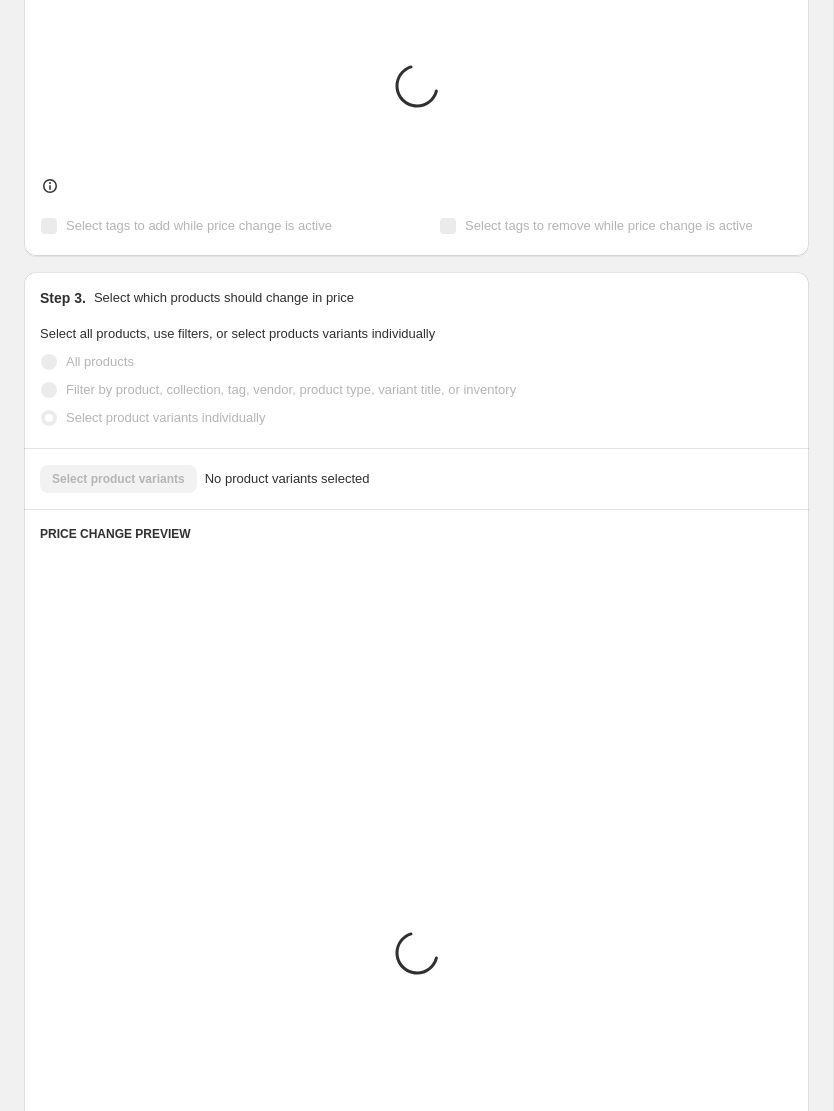 scroll, scrollTop: 692, scrollLeft: 0, axis: vertical 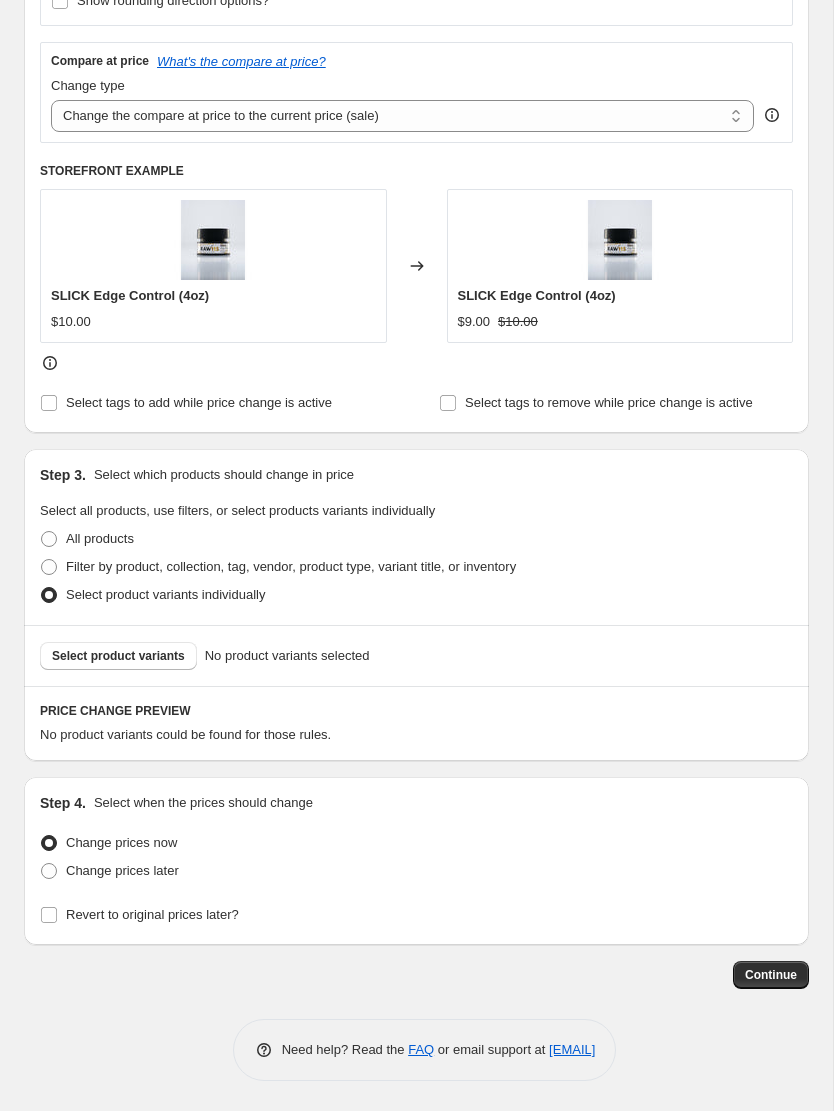 click on "Filter by product, collection, tag, vendor, product type, variant title, or inventory" at bounding box center (291, 566) 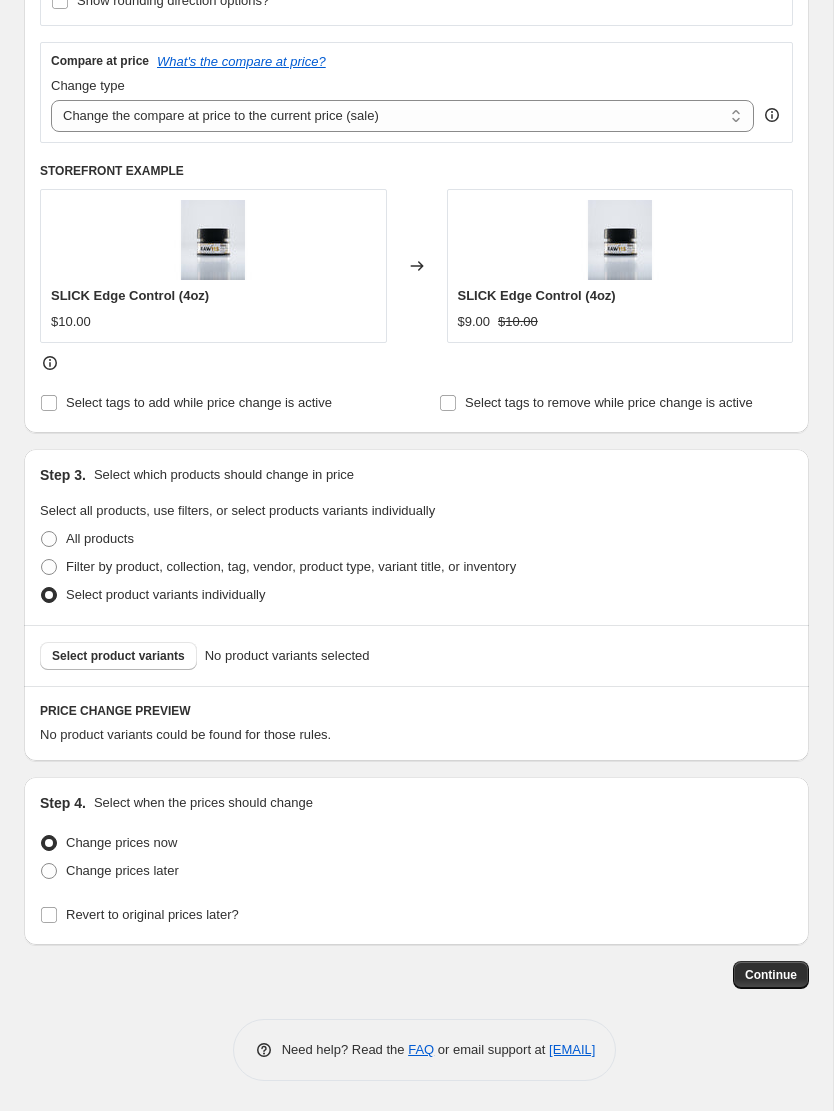 radio on "true" 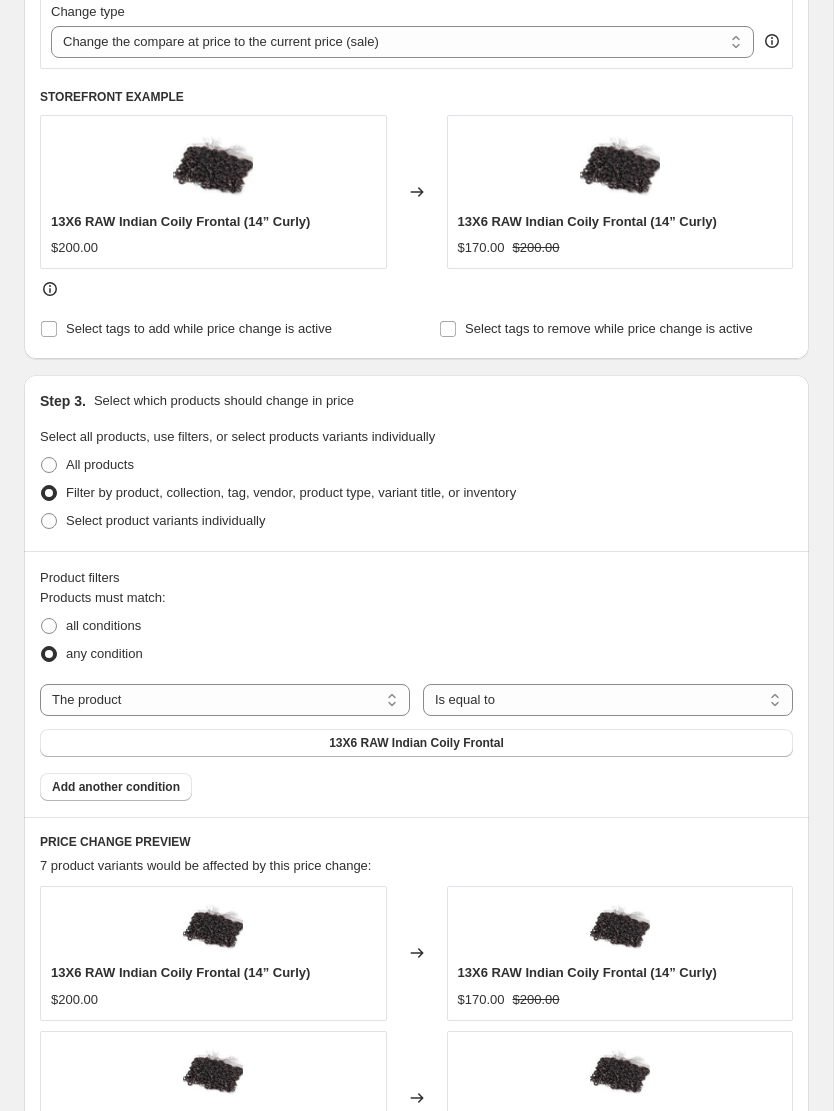 scroll, scrollTop: 766, scrollLeft: 0, axis: vertical 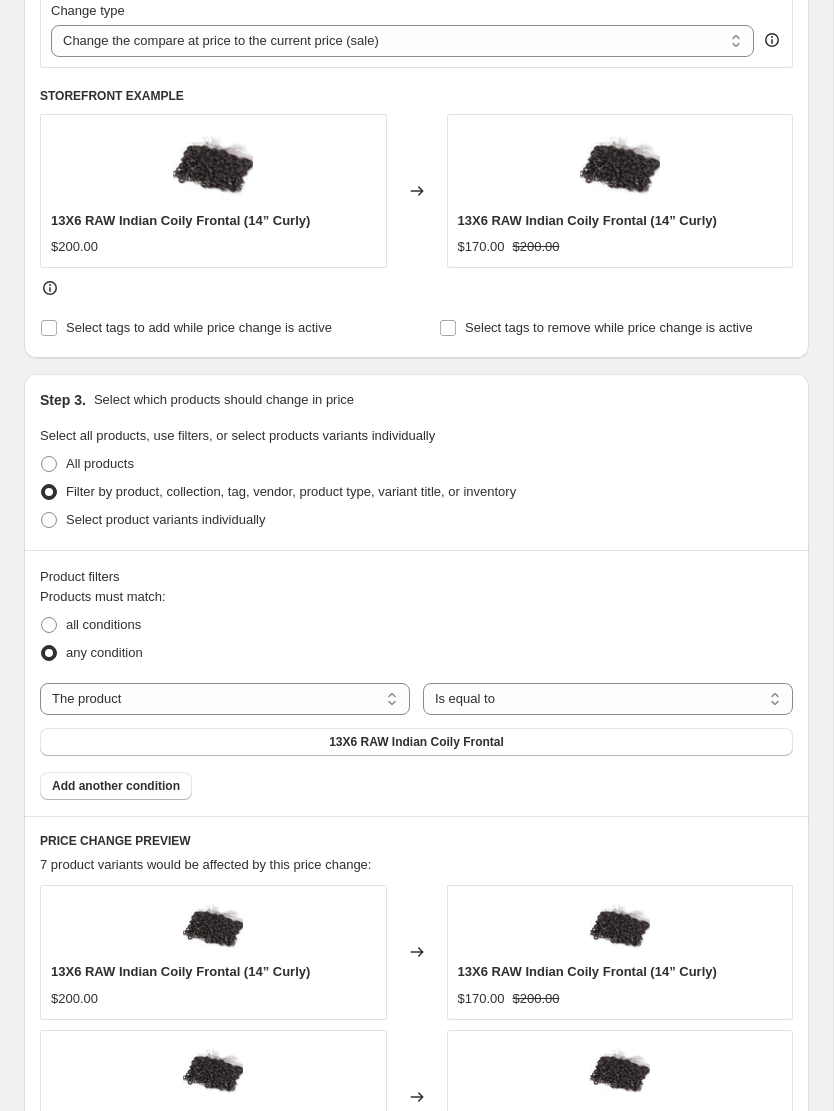 click on "The product The product's collection The product's tag The product's vendor The product's status The variant's title Inventory quantity" at bounding box center (225, 699) 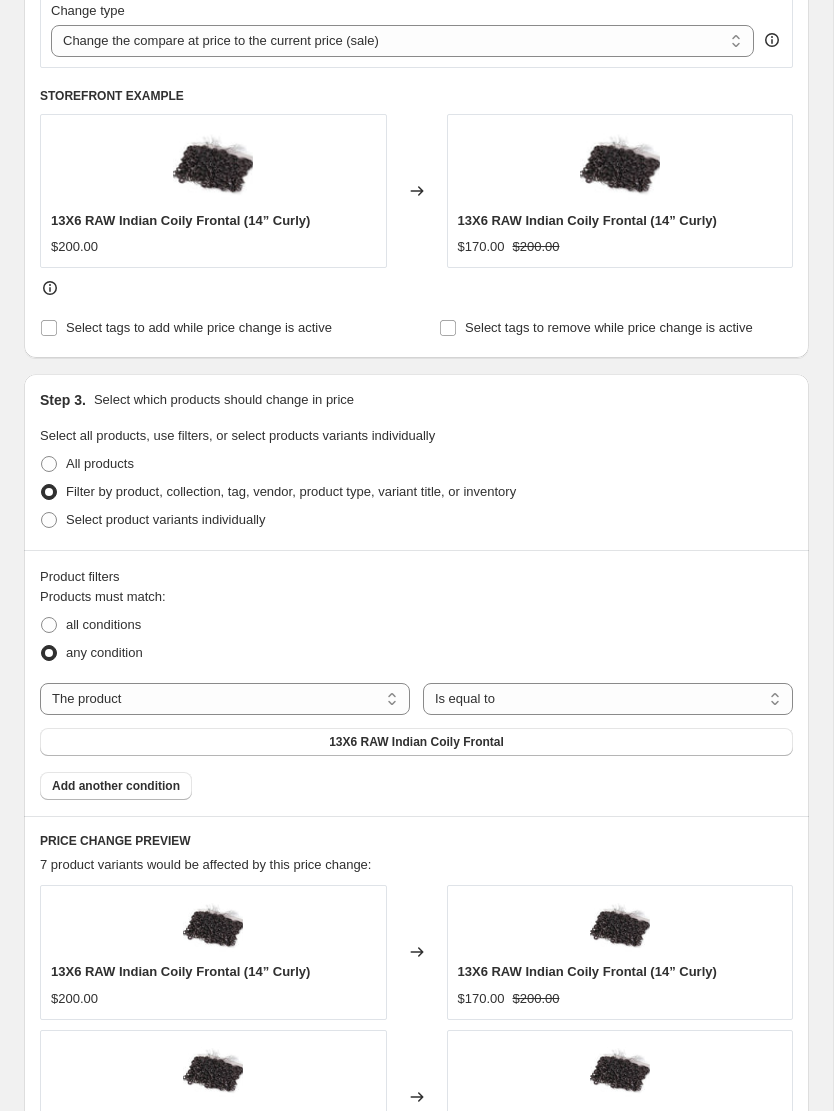 click on "13X6 RAW Indian Coily Frontal" at bounding box center [416, 742] 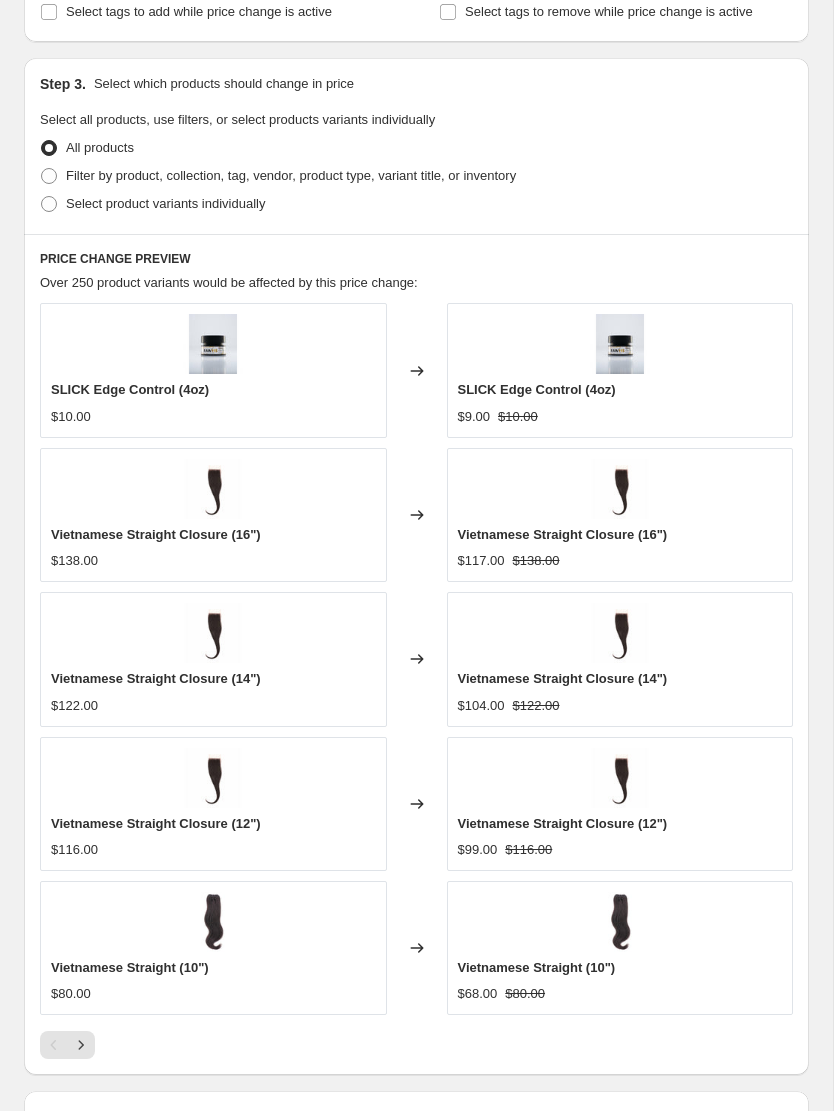 scroll, scrollTop: 1016, scrollLeft: 0, axis: vertical 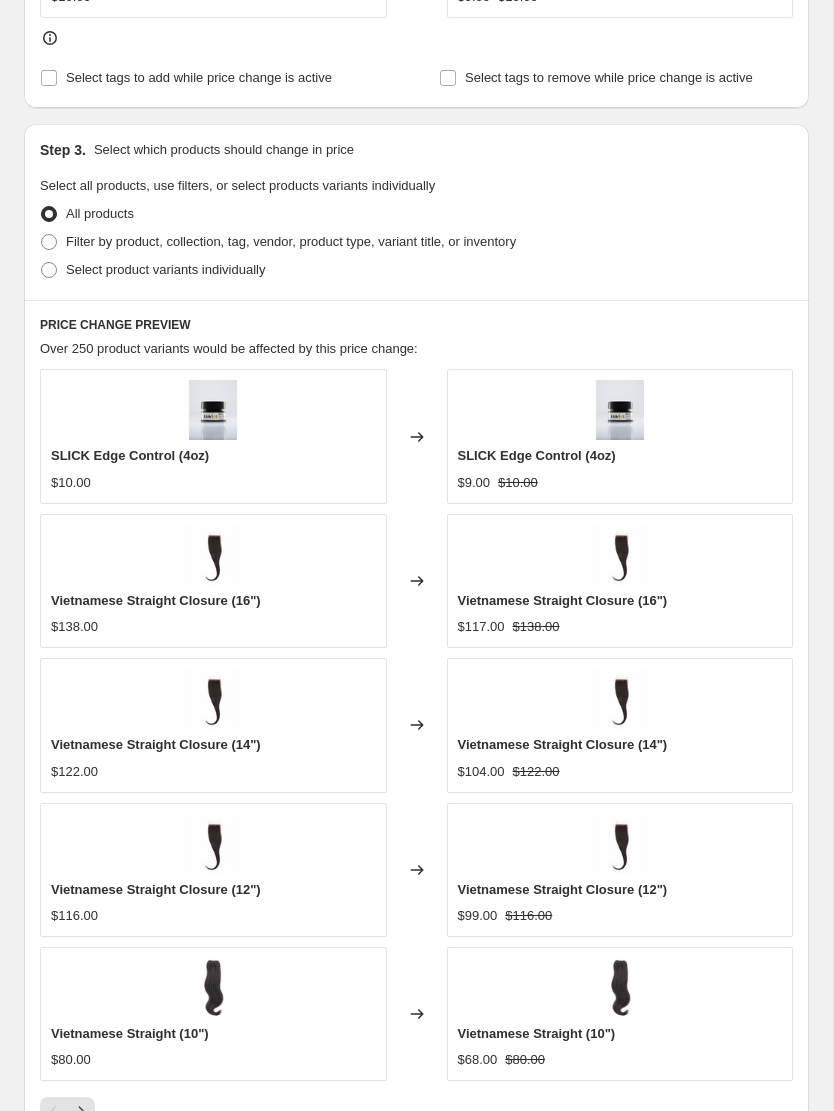 click at bounding box center (49, 242) 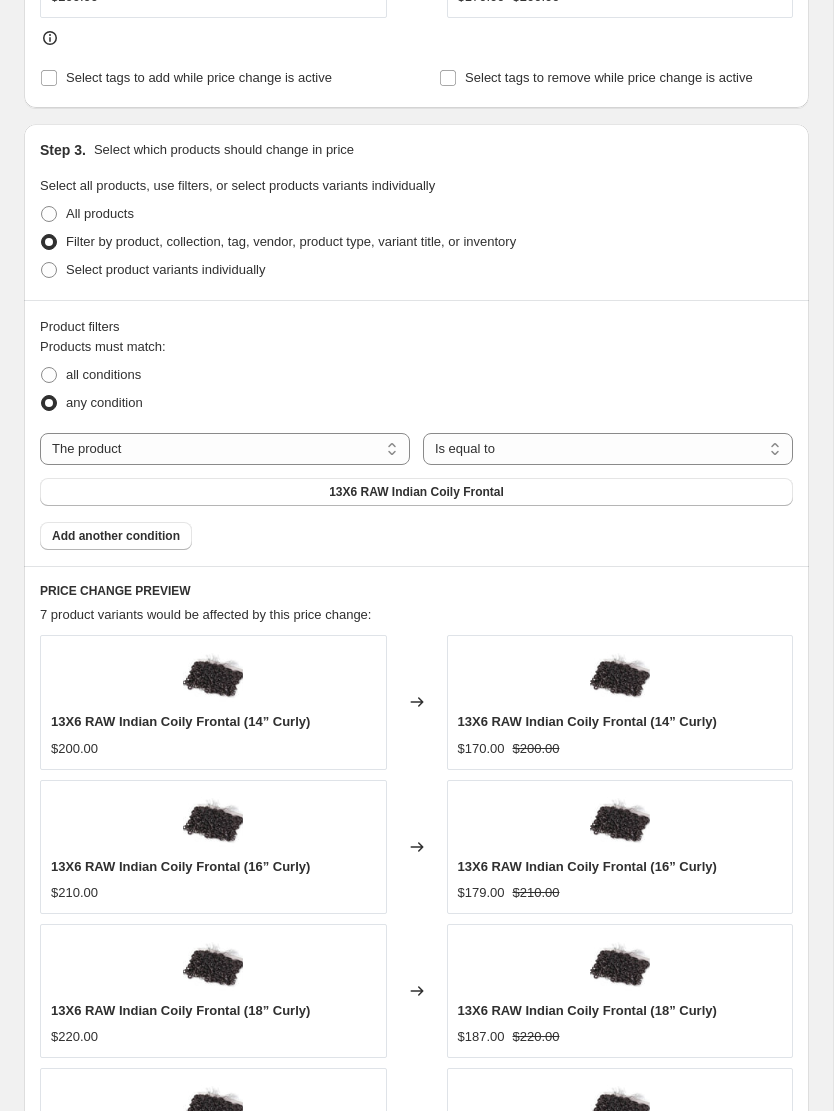 click on "The product The product's collection The product's tag The product's vendor The product's status The variant's title Inventory quantity" at bounding box center (225, 449) 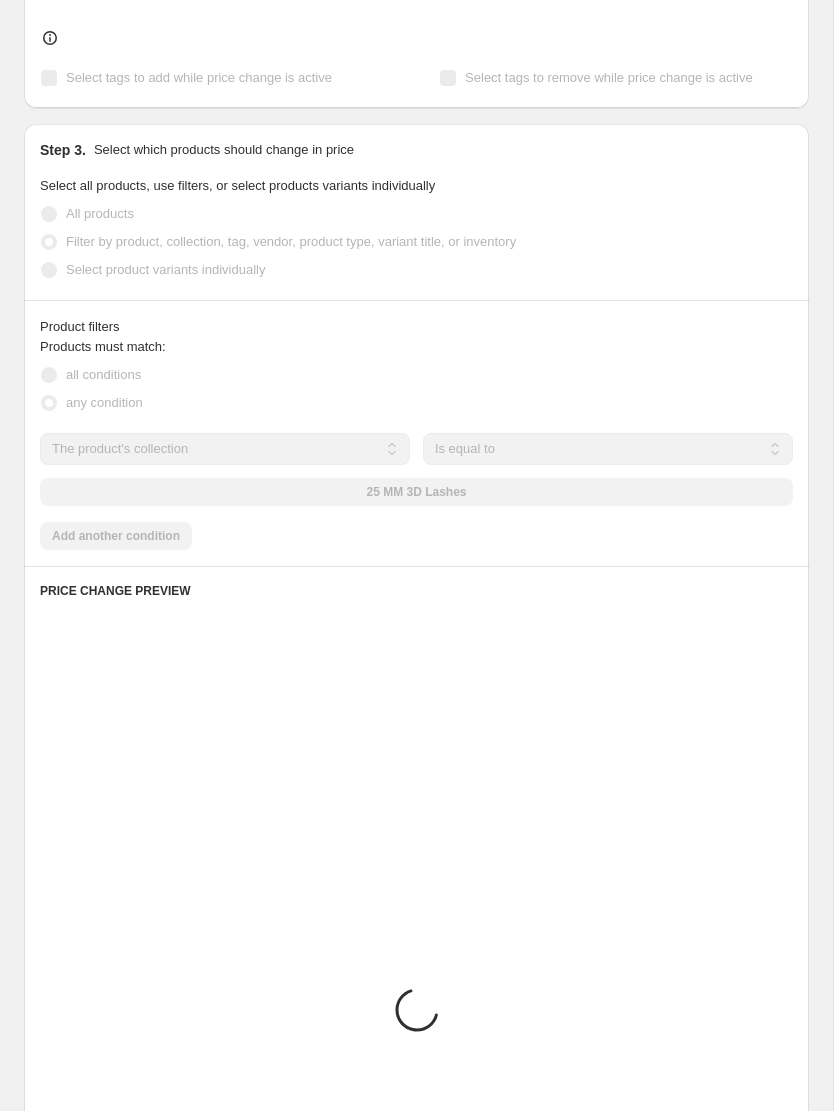 scroll, scrollTop: 897, scrollLeft: 0, axis: vertical 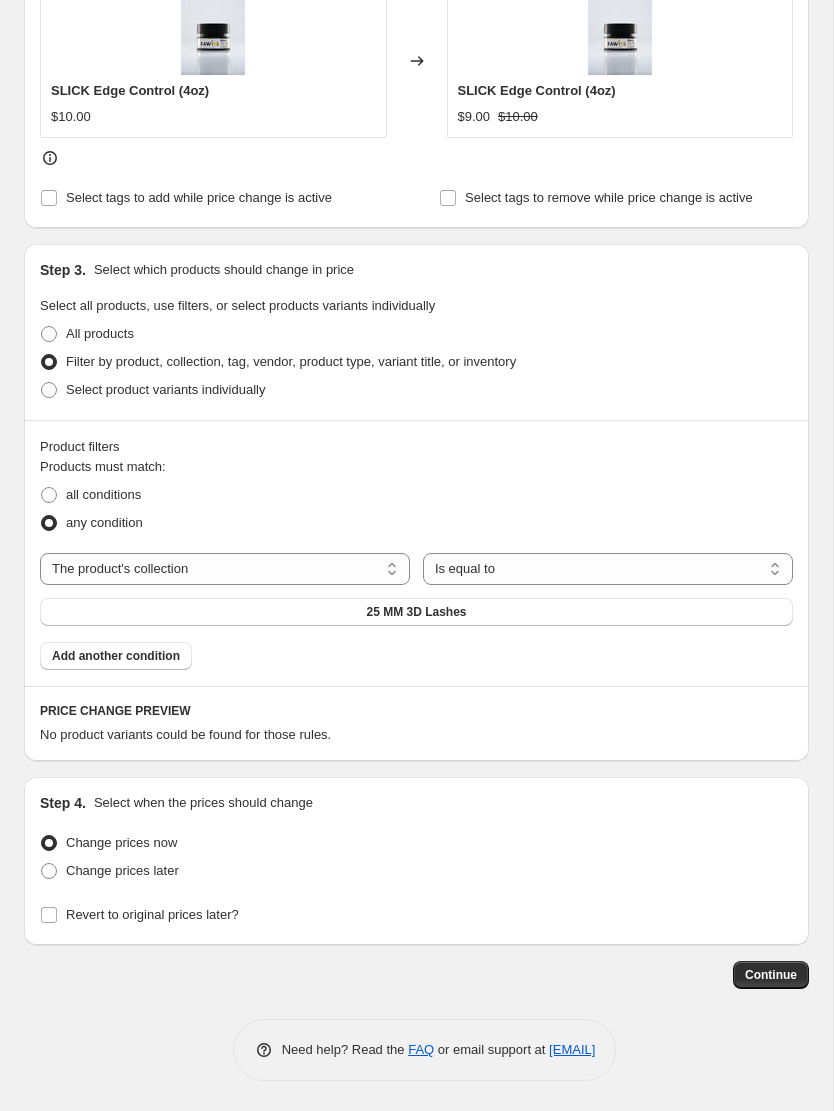 click on "Is equal to Is not equal to" at bounding box center (608, 569) 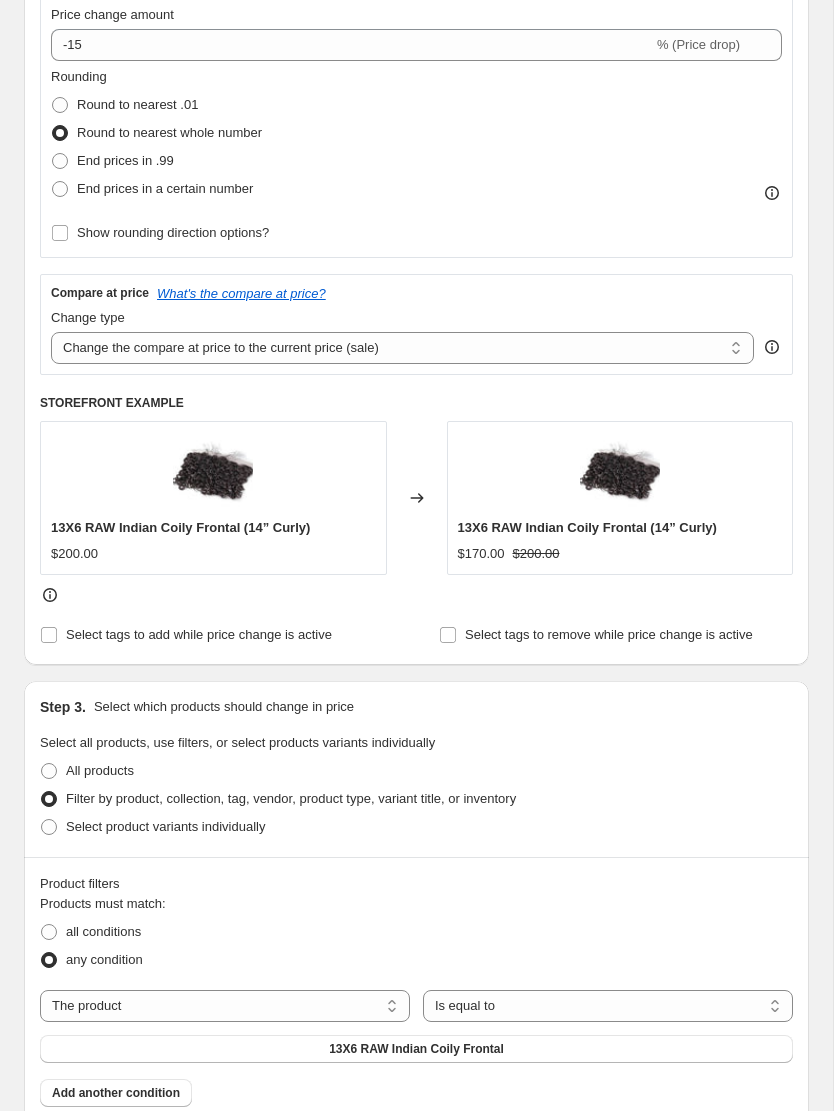 scroll, scrollTop: 461, scrollLeft: 0, axis: vertical 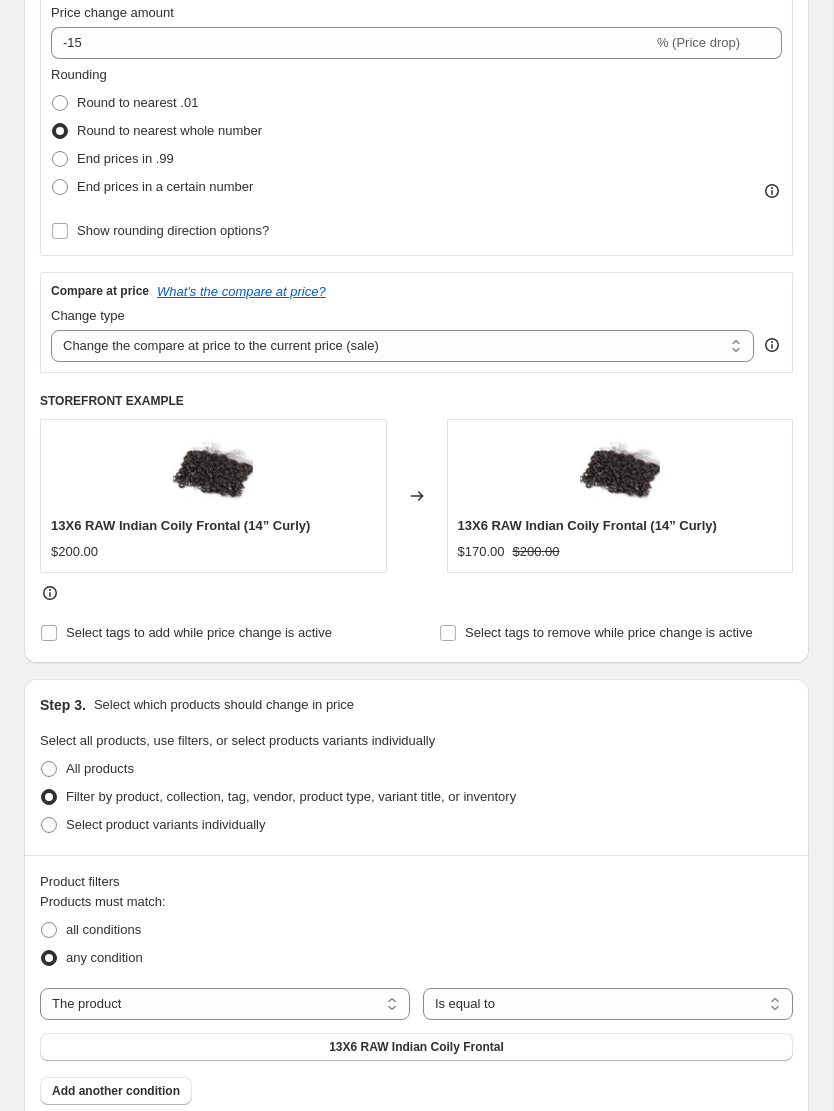 click at bounding box center [49, 930] 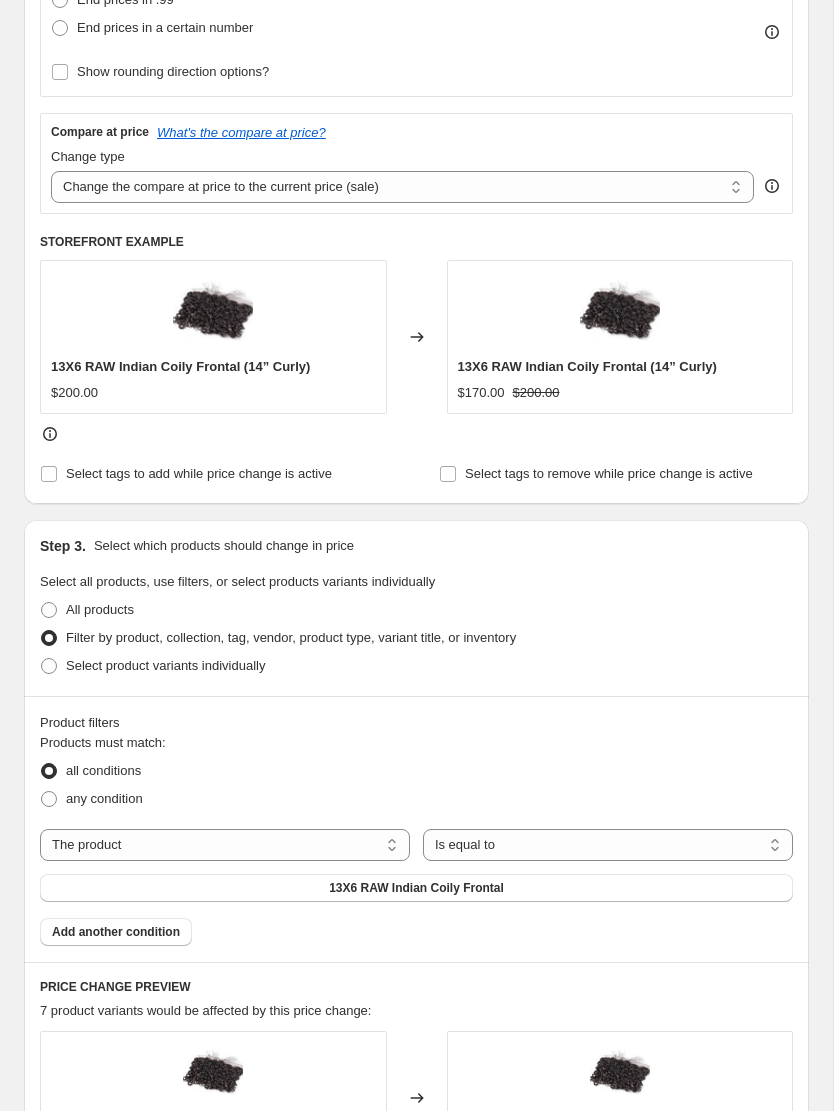 scroll, scrollTop: 623, scrollLeft: 0, axis: vertical 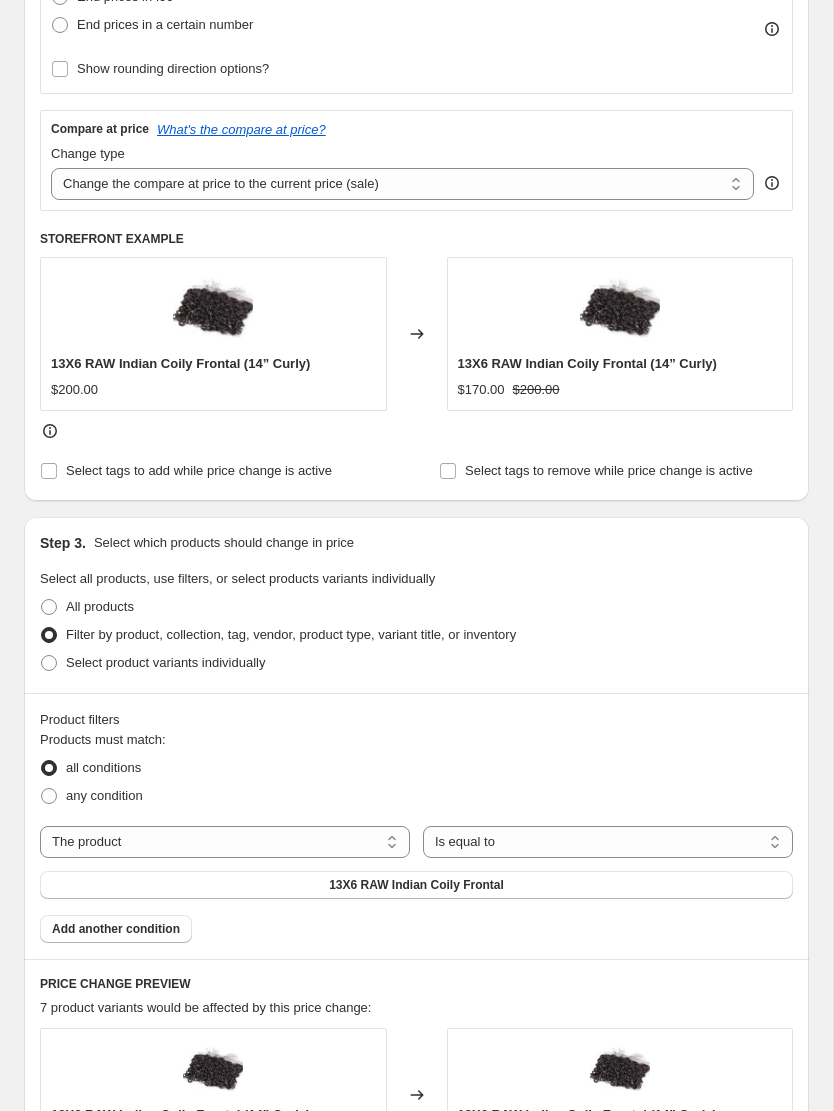 click on "Add another condition" at bounding box center (116, 929) 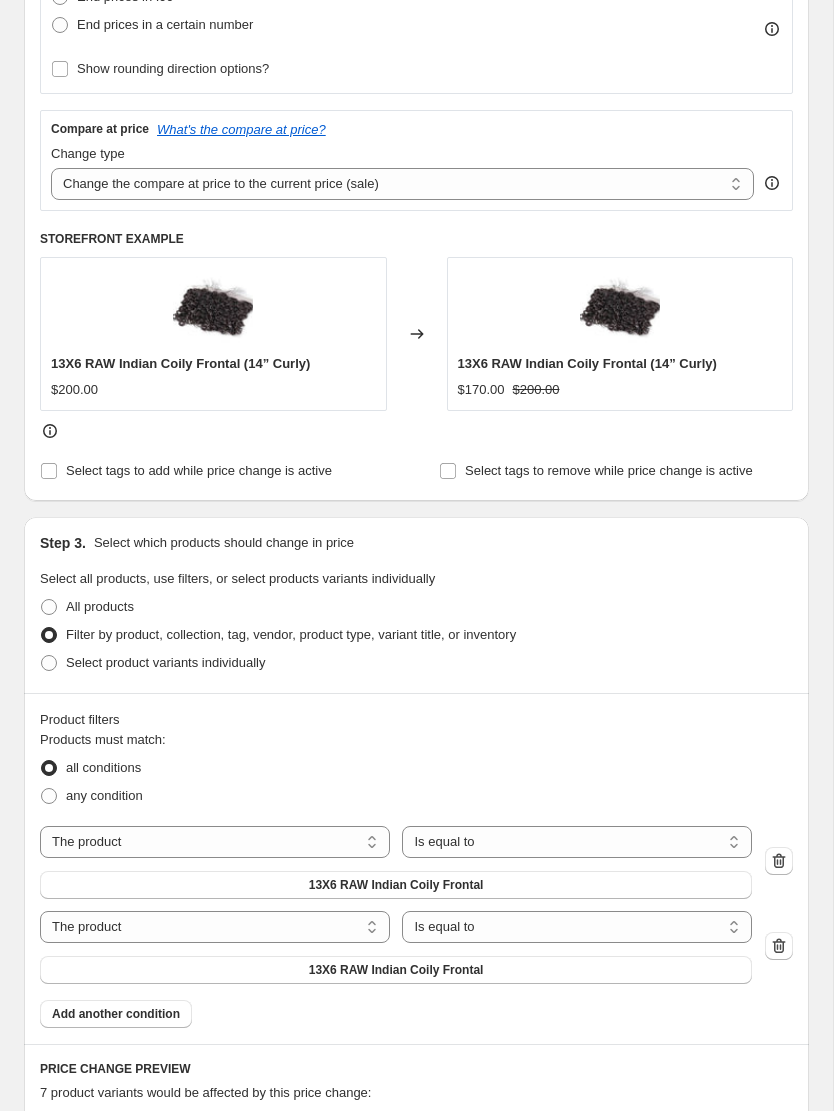 click on "13X6 RAW Indian Coily Frontal" at bounding box center (396, 885) 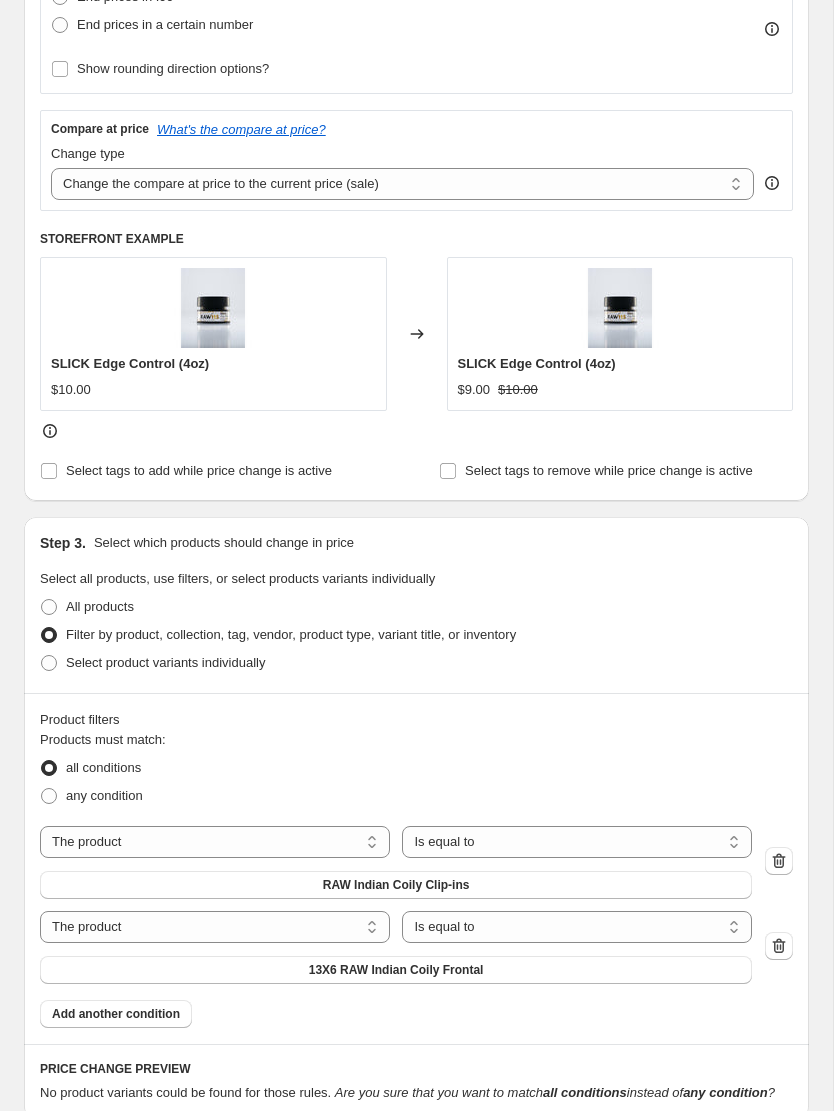 click on "Create new price change job. This page is ready Create new price change job Draft Step 1. Optionally give your price change job a title (eg "March 30% off sale on boots") [MONTH] [DAY], [YEAR] at [TIME] Price change job This title is just for internal use, customers won't see it Step 2. Select how the prices should change Use bulk price change rules Set product prices individually Use CSV upload Price Change type Change the price to a certain amount Change the price by a certain amount Change the price by a certain percentage Change the price to the current compare at price (price before sale) Change the price by a certain amount relative to the compare at price Change the price by a certain percentage relative to the compare at price Don't change the price Change the price by a certain percentage relative to the cost per item Change price to certain cost margin Change the price by a certain percentage Price change amount -15 % (Price drop) Rounding Round to nearest .01 Round to nearest whole number Change type" at bounding box center [416, 423] 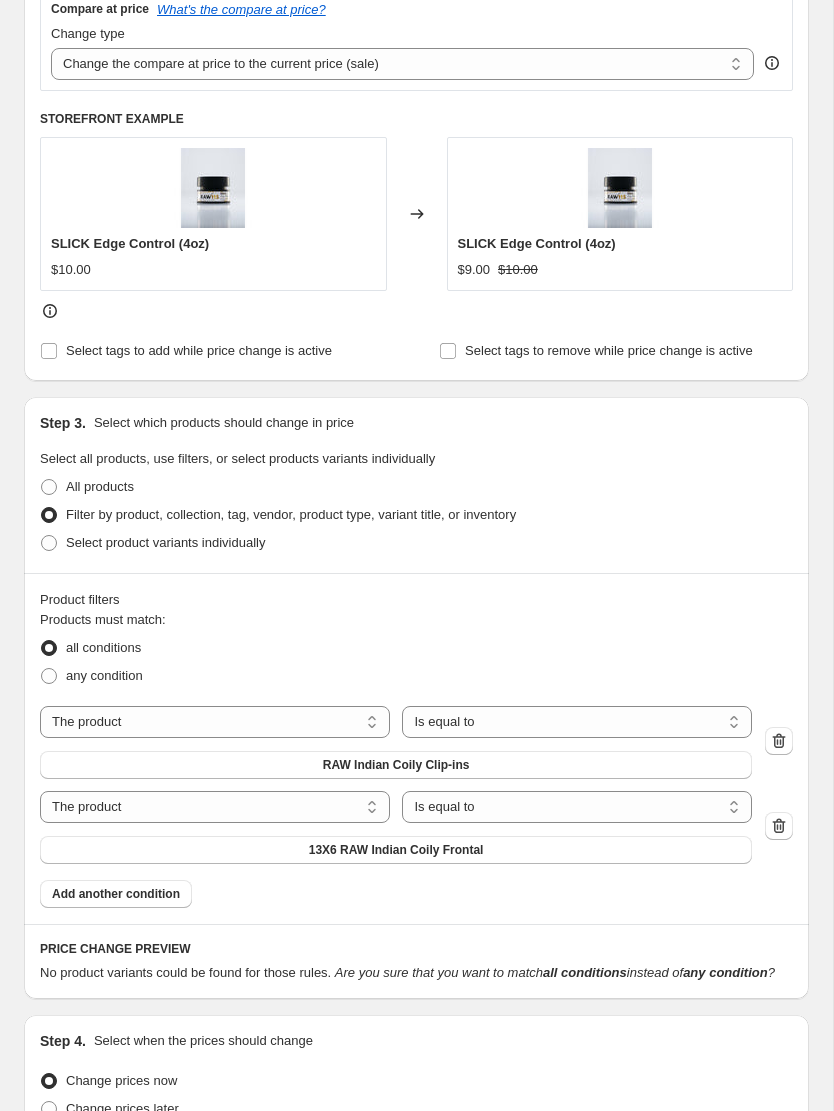 scroll, scrollTop: 772, scrollLeft: 0, axis: vertical 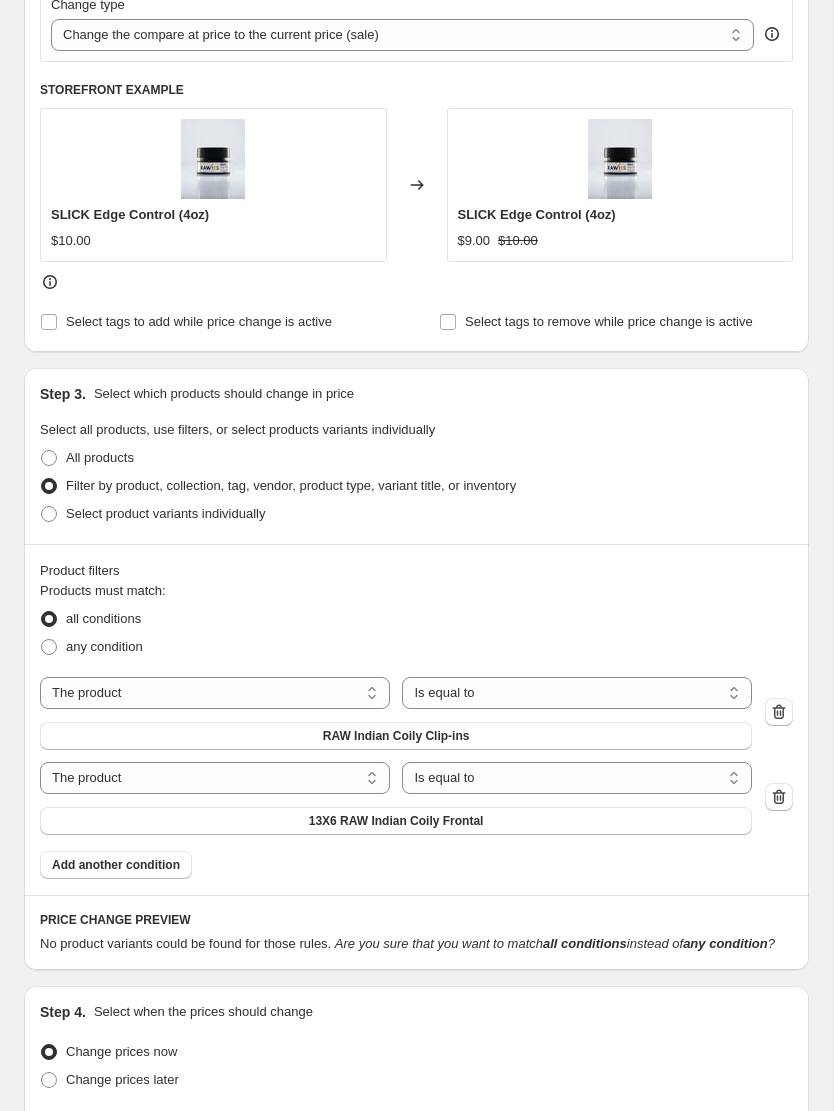 click 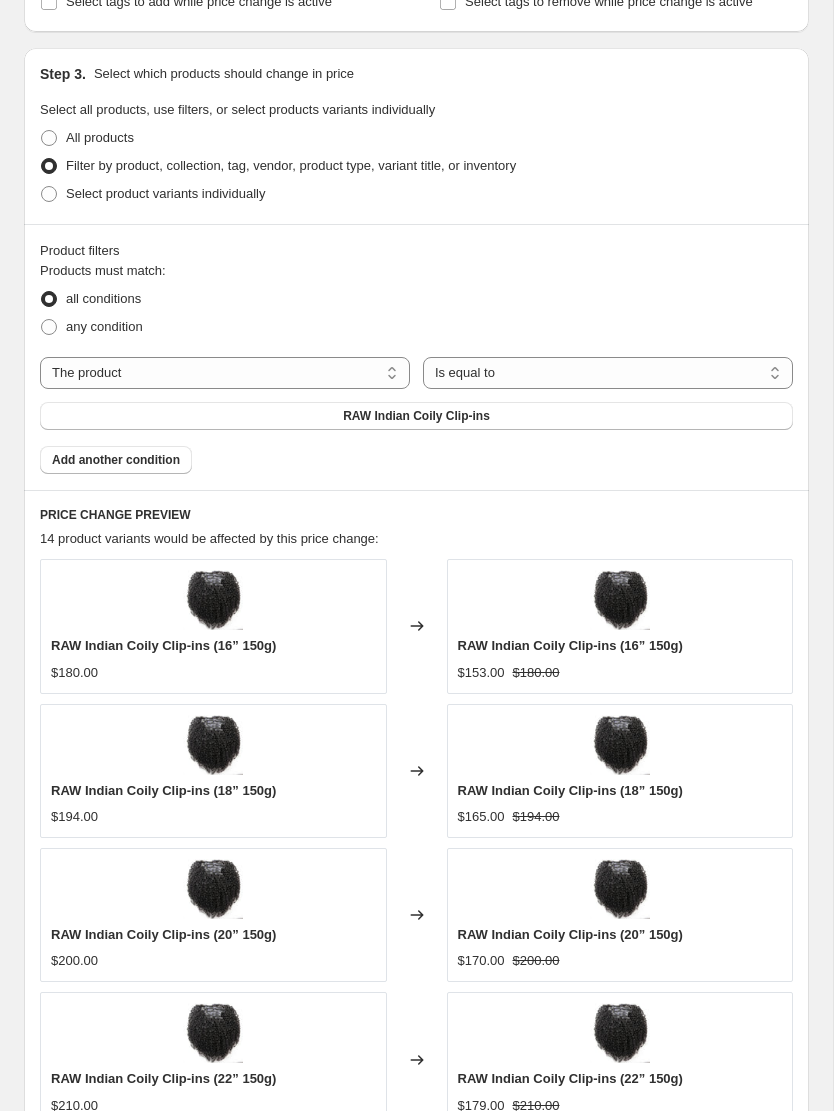scroll, scrollTop: 1099, scrollLeft: 0, axis: vertical 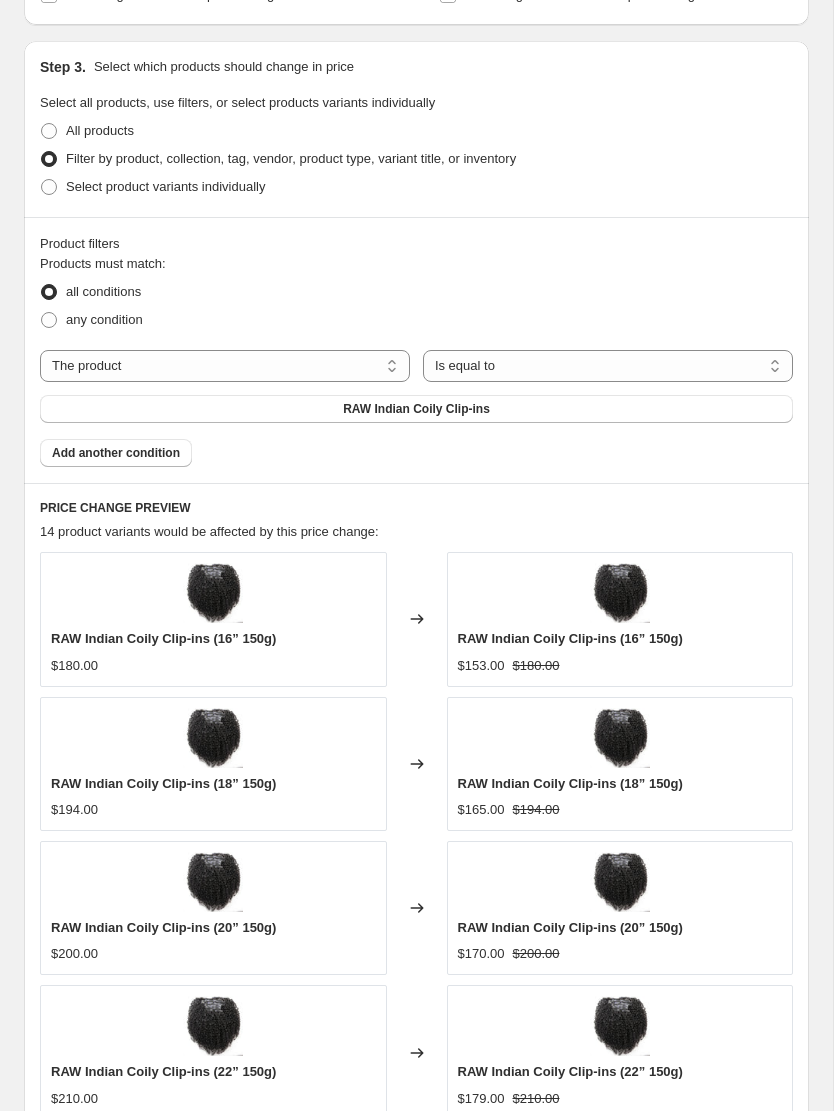 click on "RAW Indian Coily Clip-ins" at bounding box center (416, 409) 